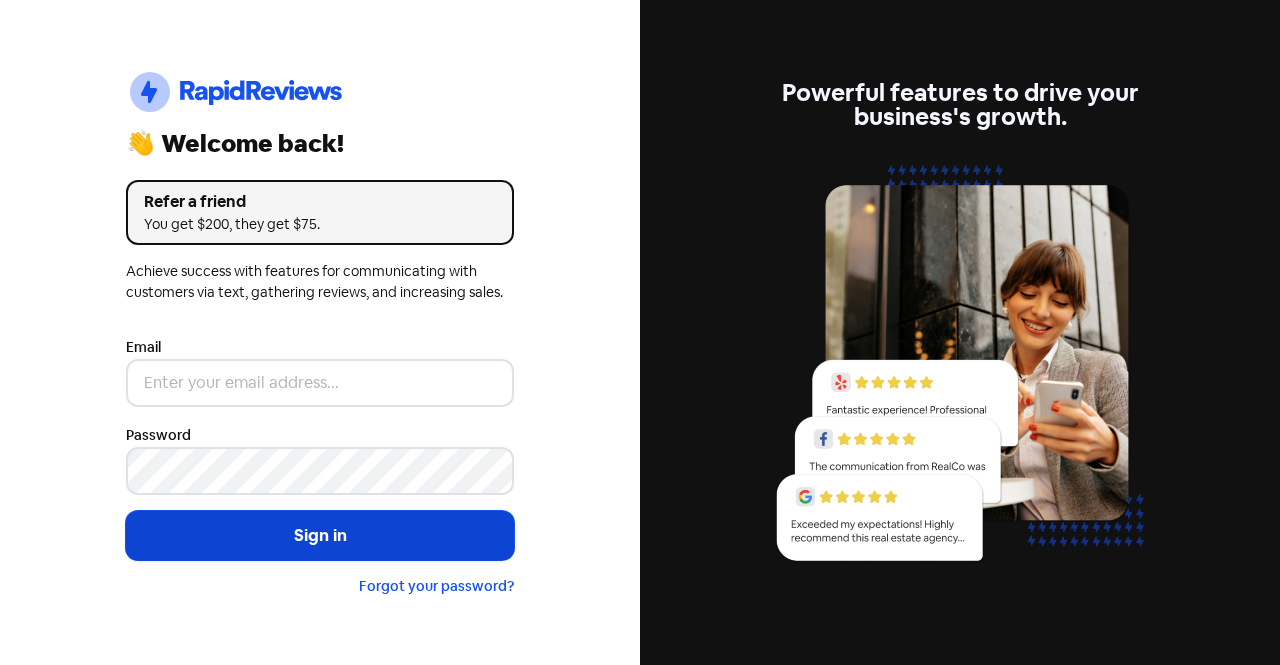 scroll, scrollTop: 0, scrollLeft: 0, axis: both 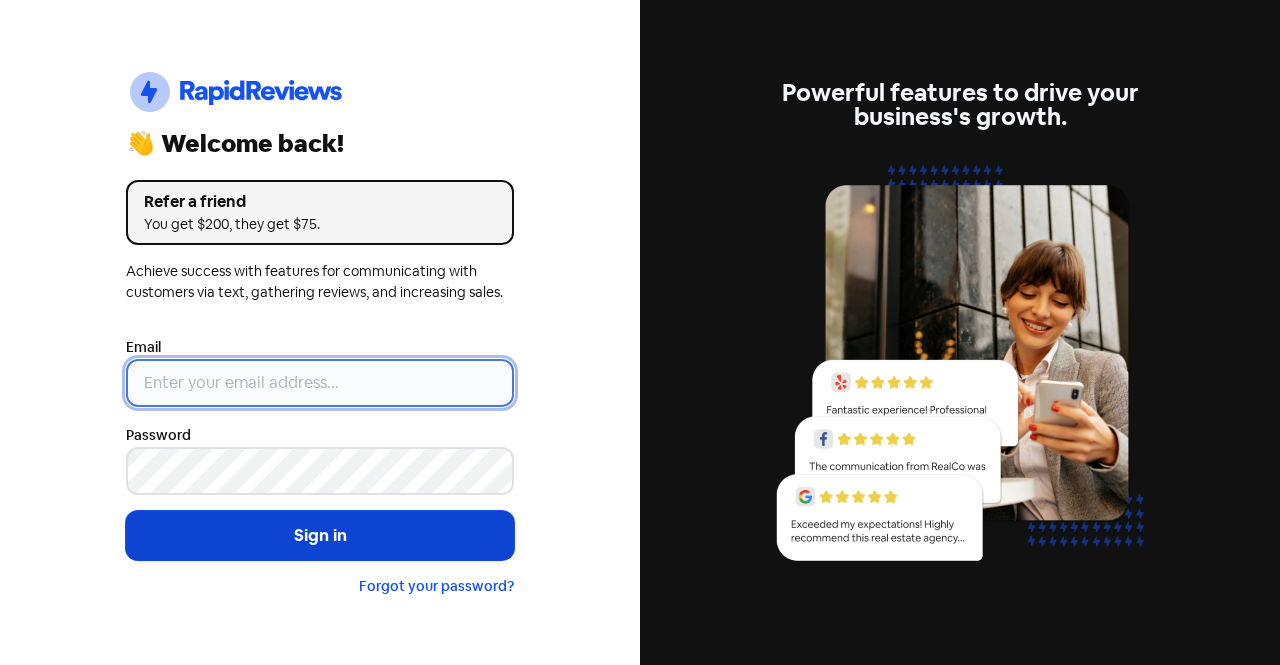 type on "[EMAIL]" 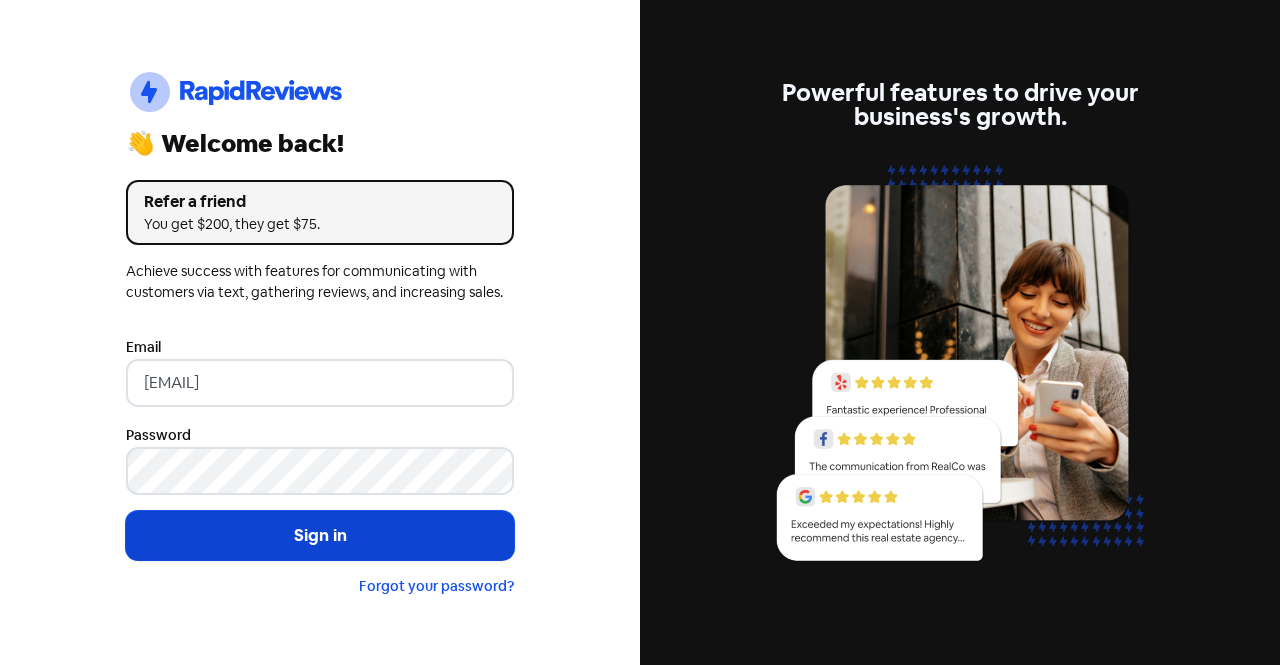 click on "Sign in" at bounding box center [320, 536] 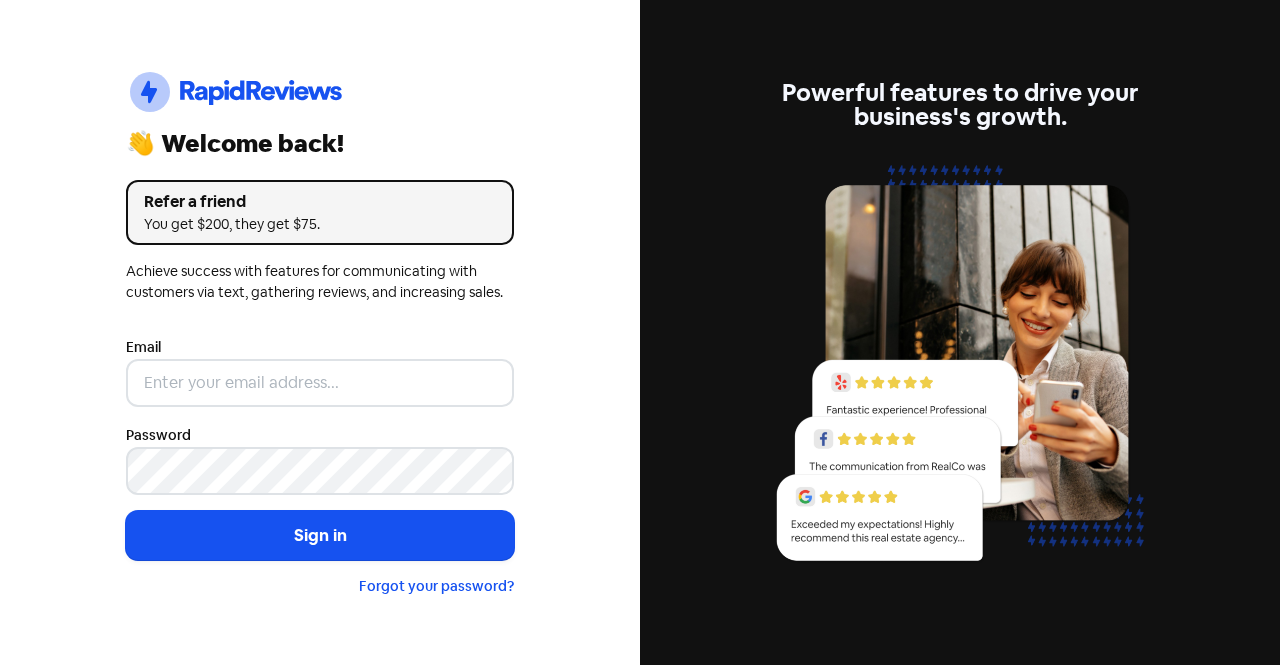 scroll, scrollTop: 0, scrollLeft: 0, axis: both 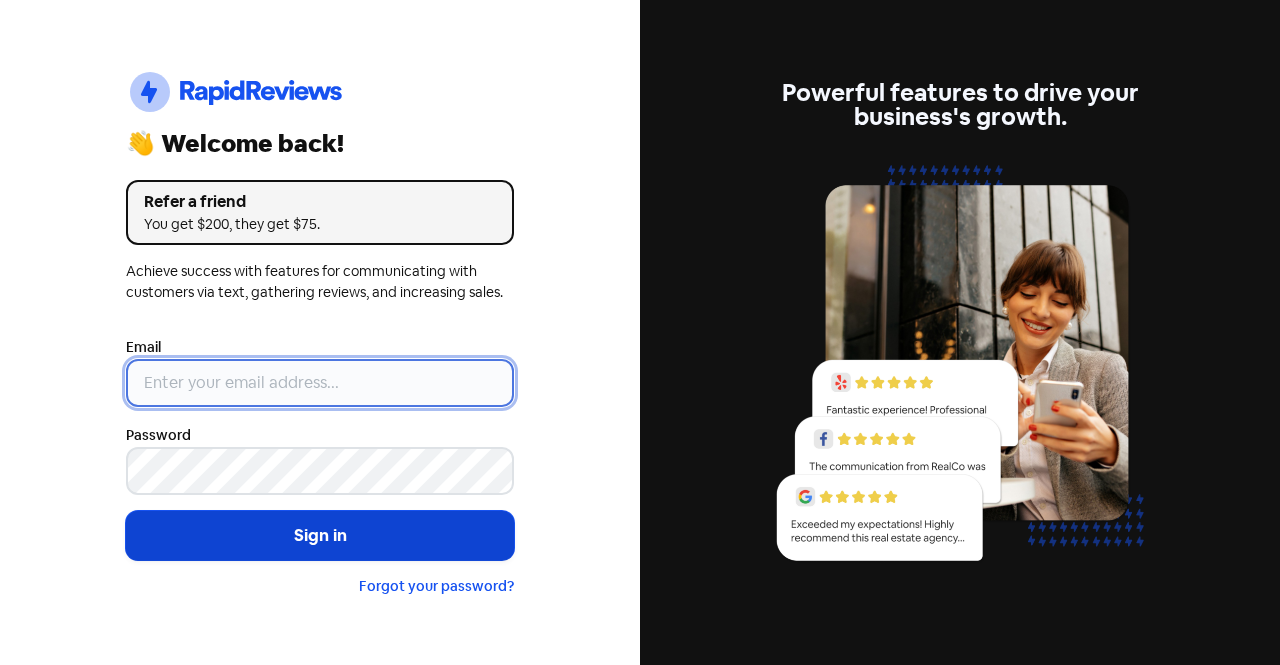 type on "[EMAIL]" 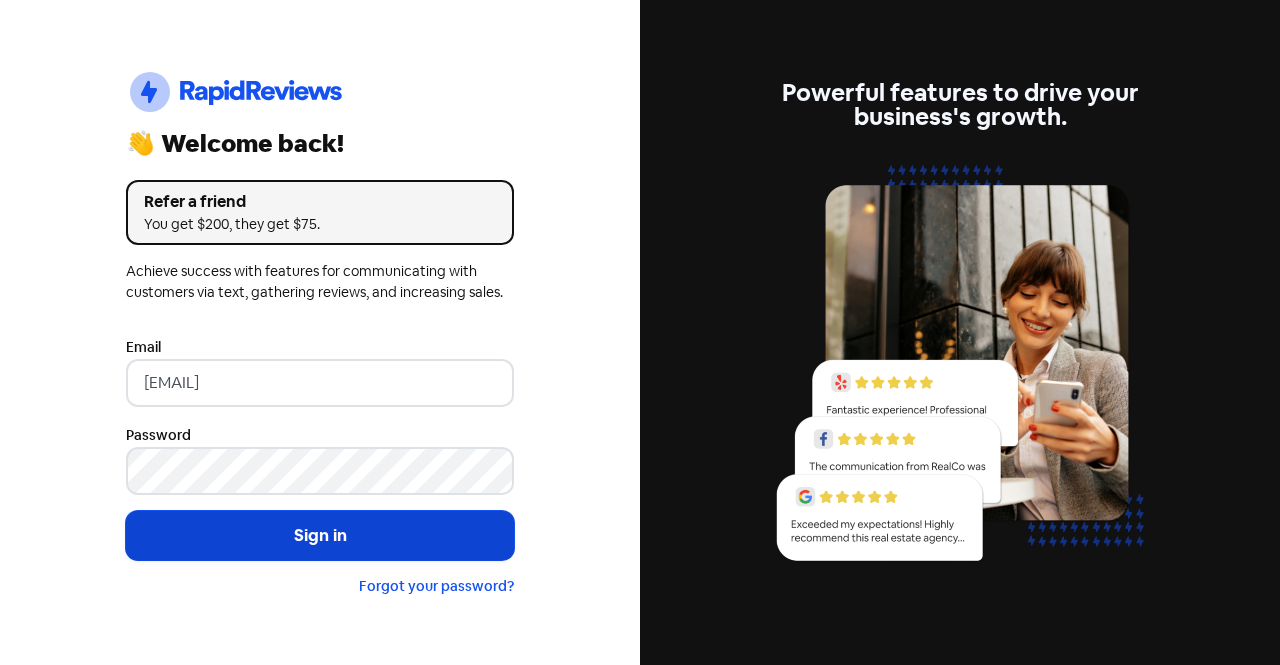 click on "Sign in" at bounding box center [320, 536] 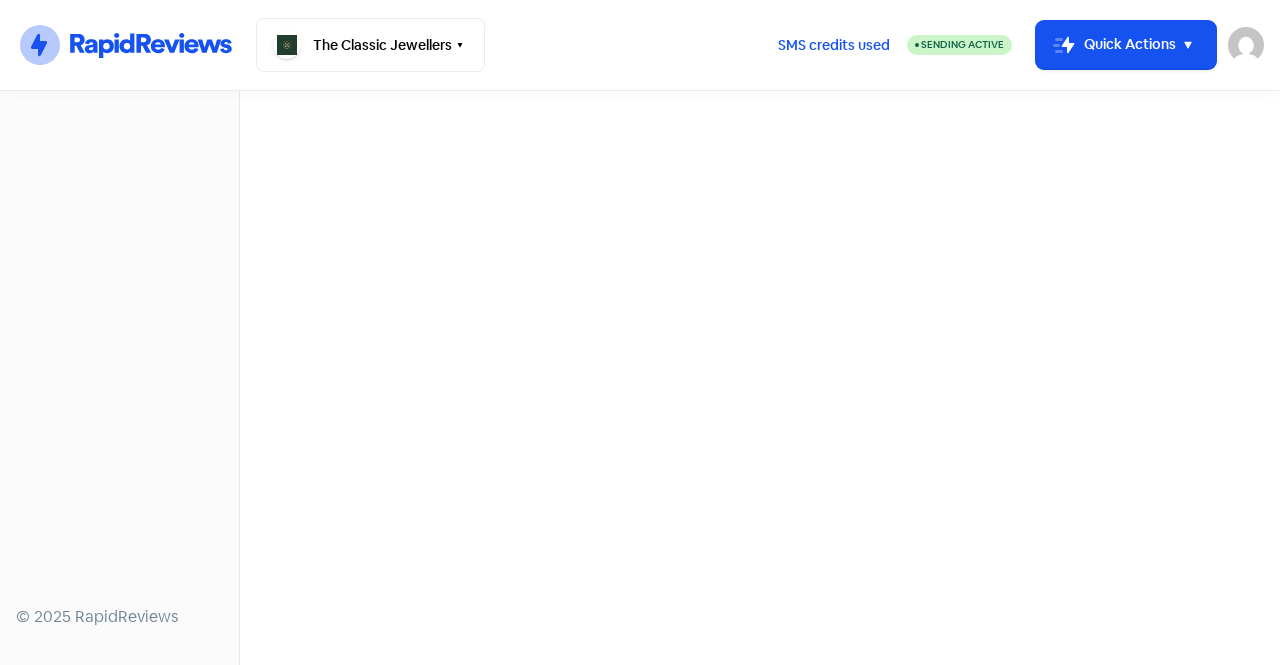 scroll, scrollTop: 0, scrollLeft: 0, axis: both 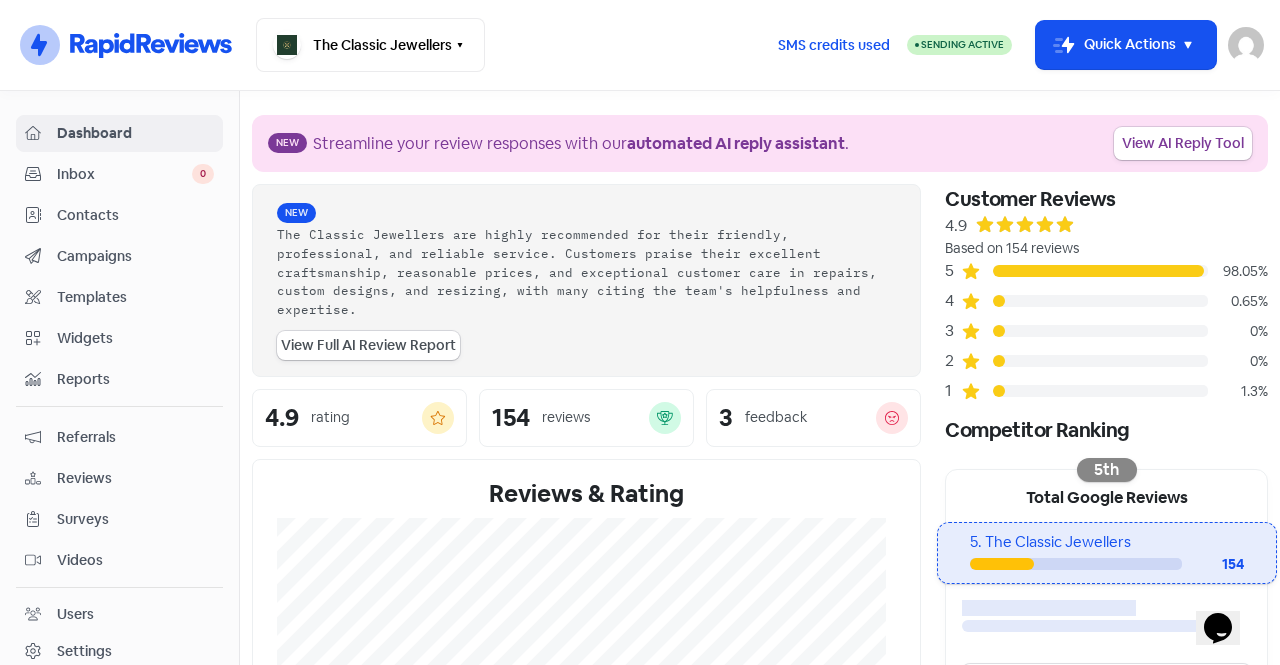 click on "Contacts" at bounding box center (119, 215) 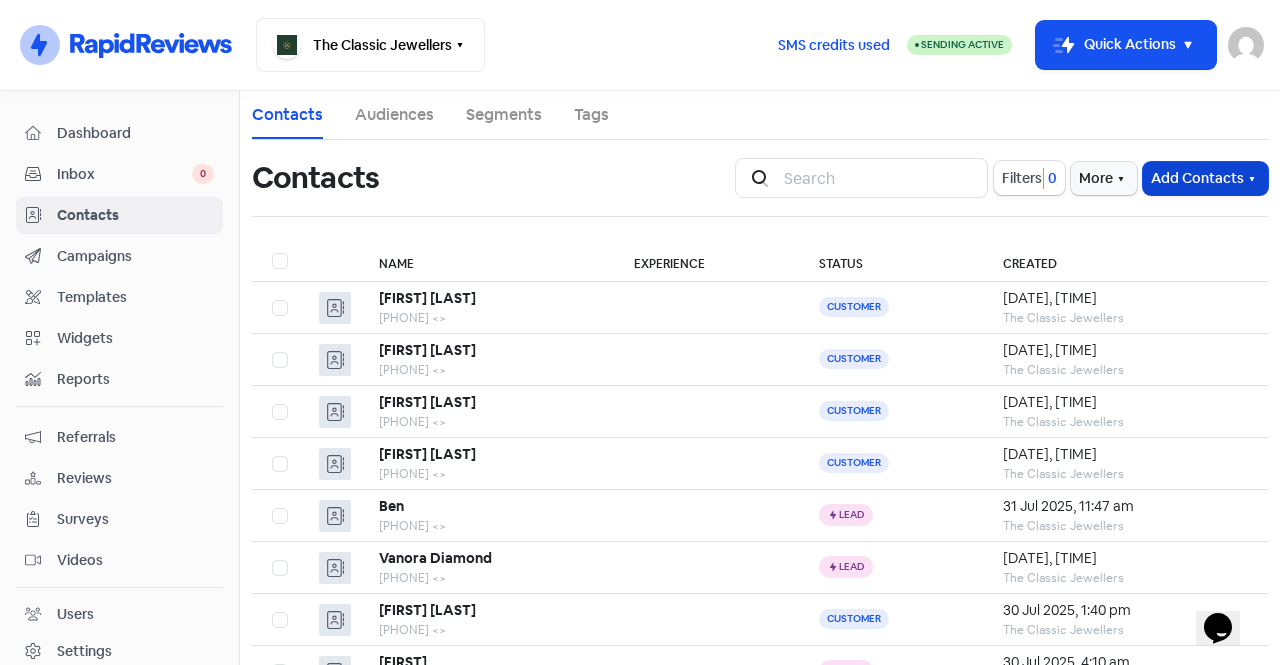 click on "Add Contacts" at bounding box center [1205, 178] 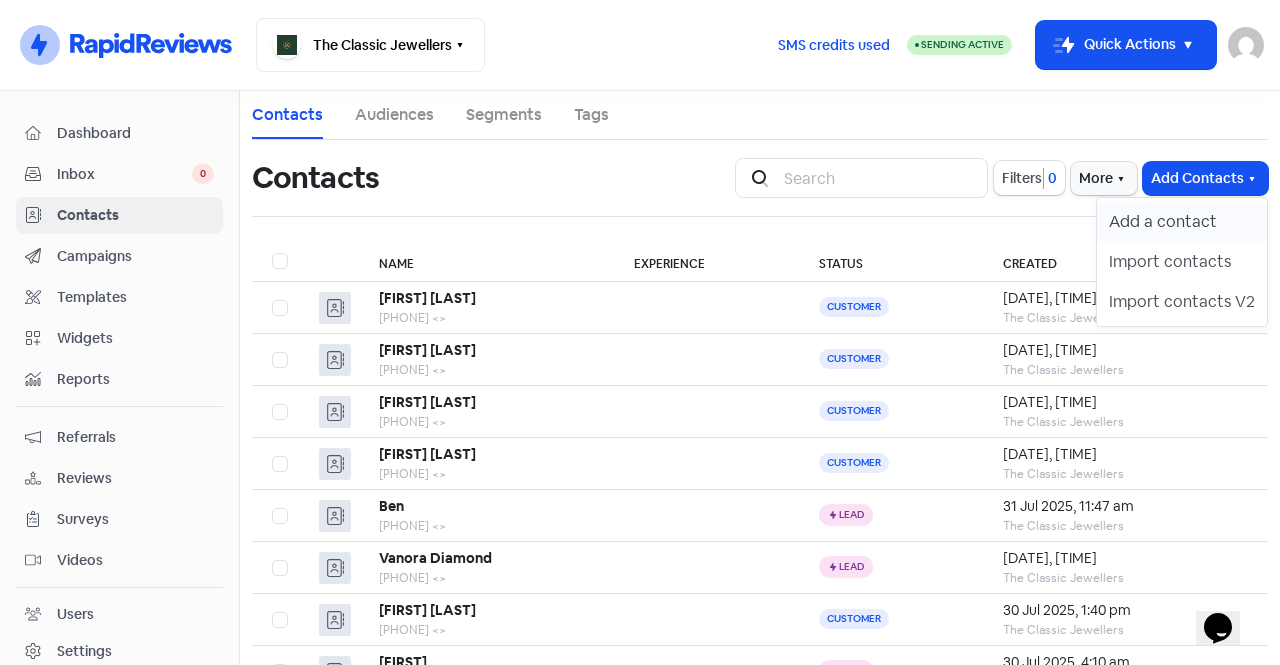 click on "Add a contact" at bounding box center [1182, 222] 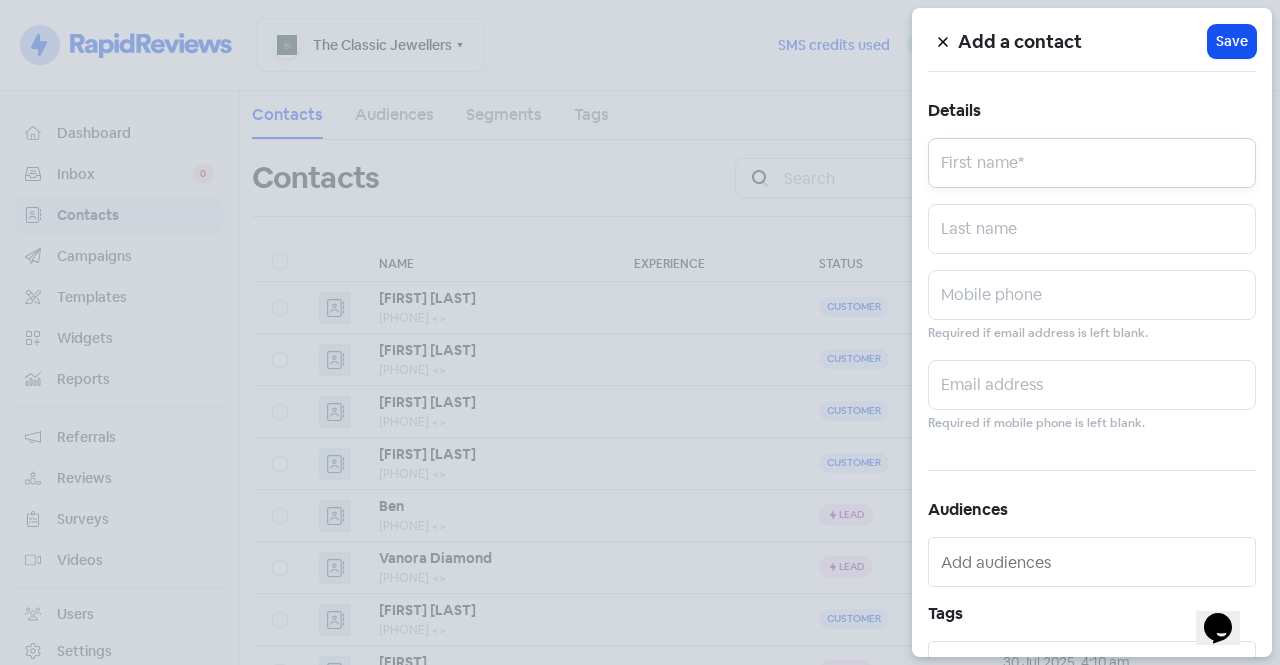 click at bounding box center (1092, 163) 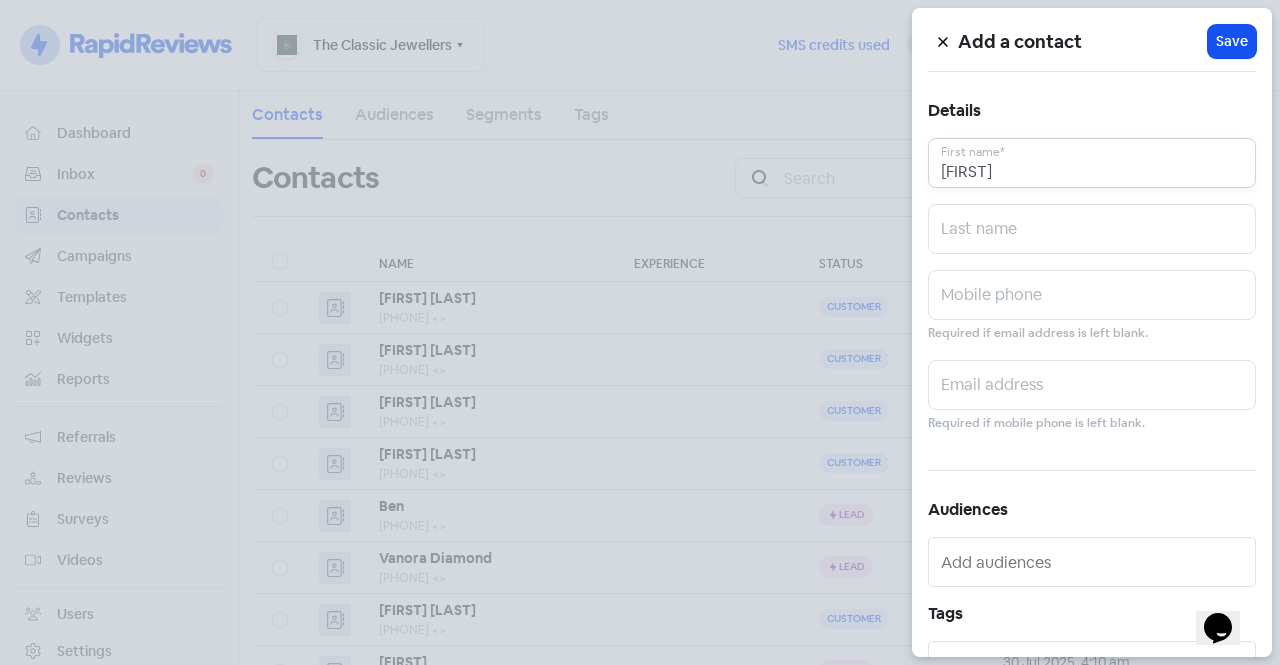 type on "[FIRST]" 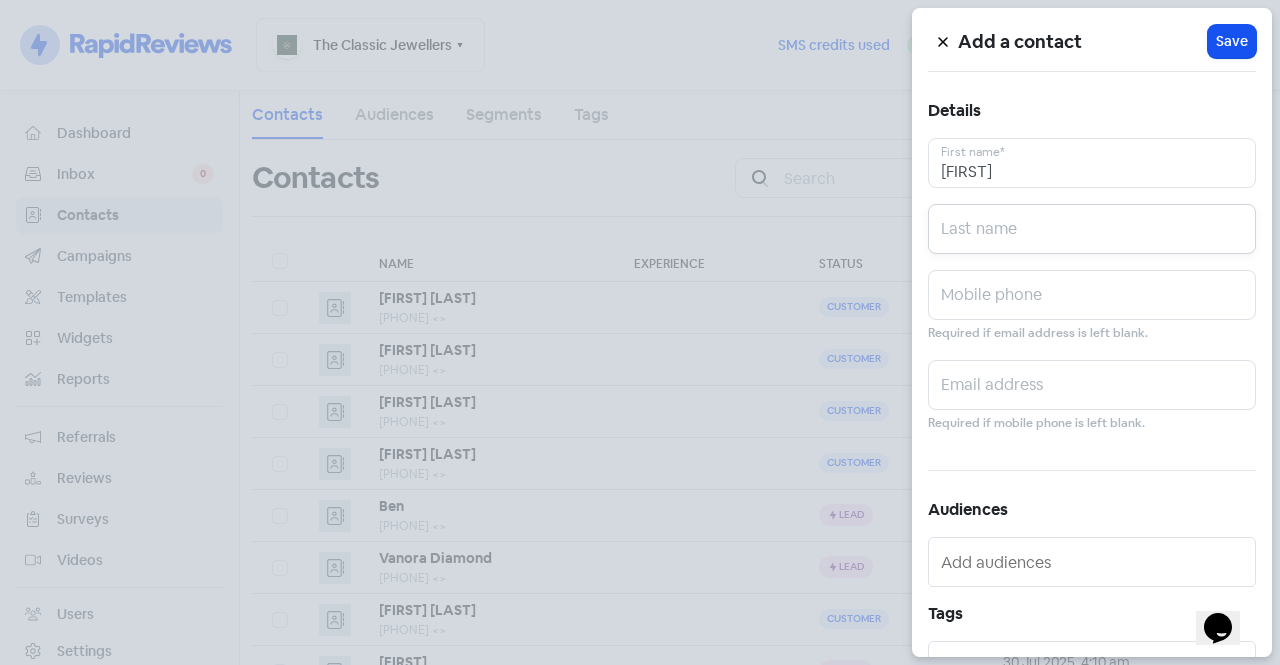 click at bounding box center [1092, 229] 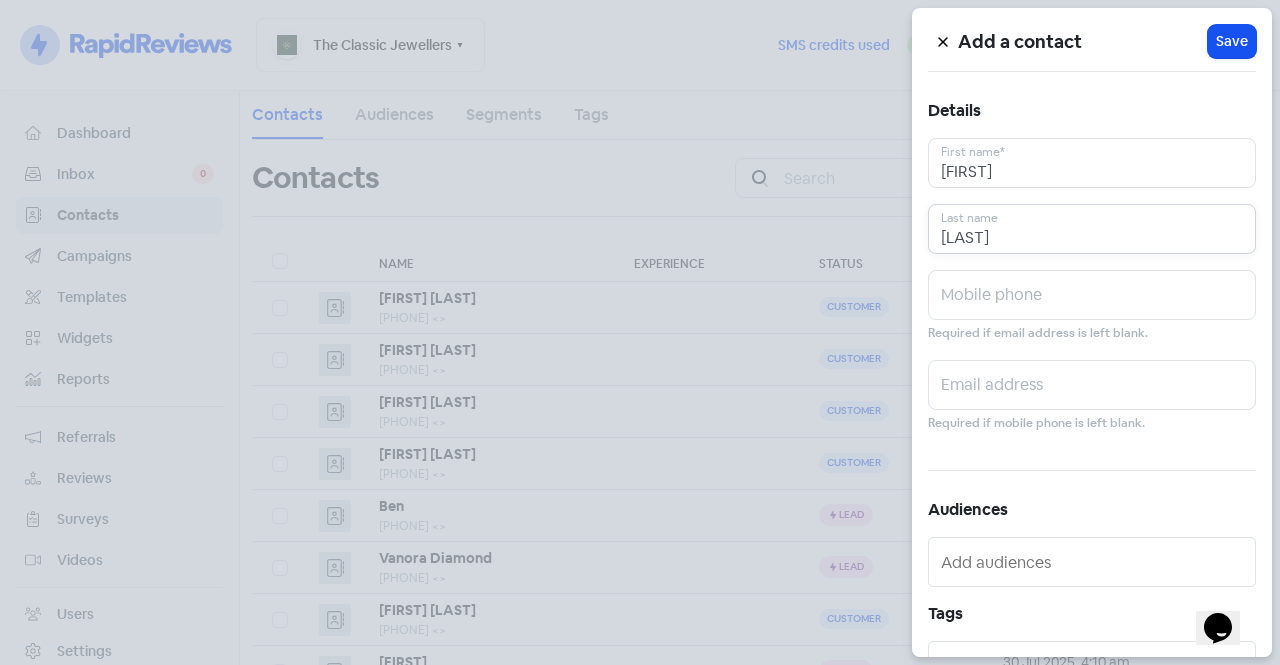 type on "[LAST]" 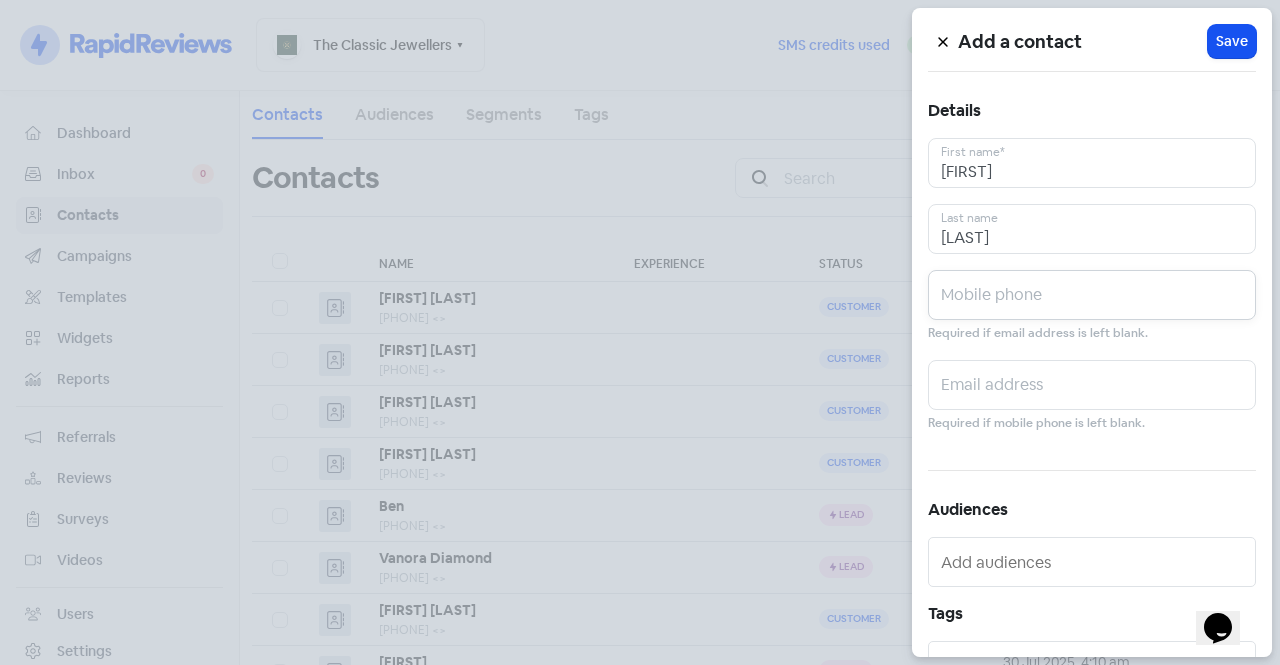 click at bounding box center [1092, 295] 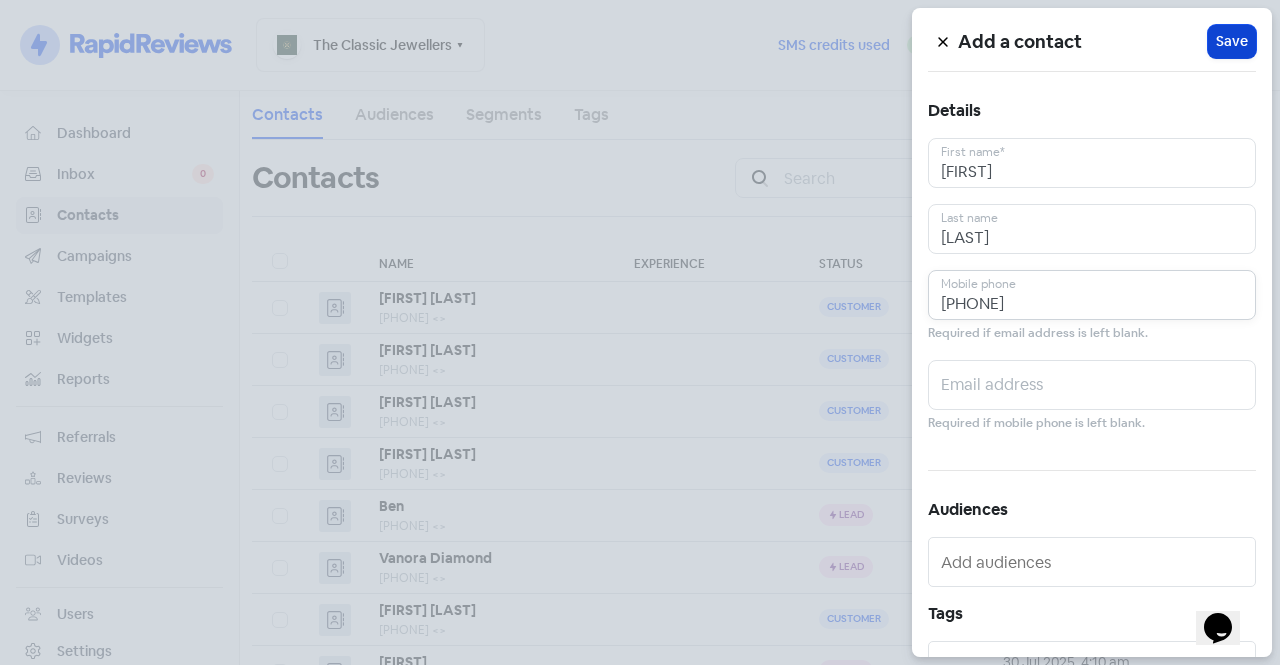type on "[PHONE]" 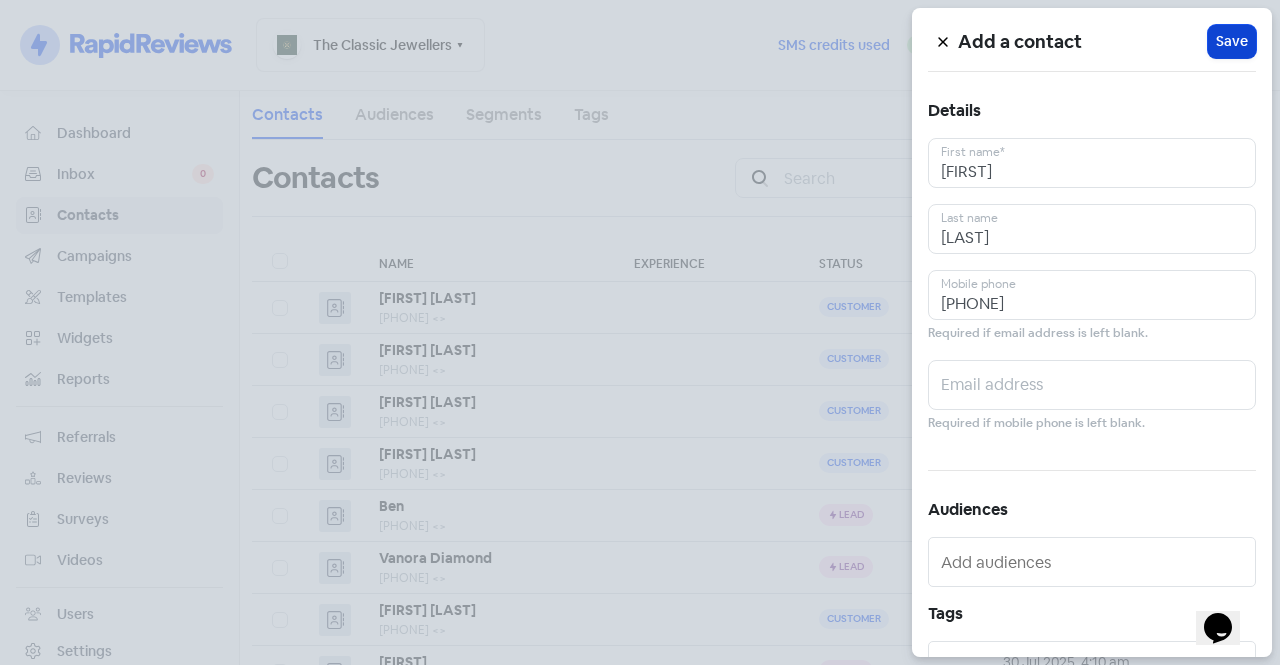 click on "Save" at bounding box center (1232, 41) 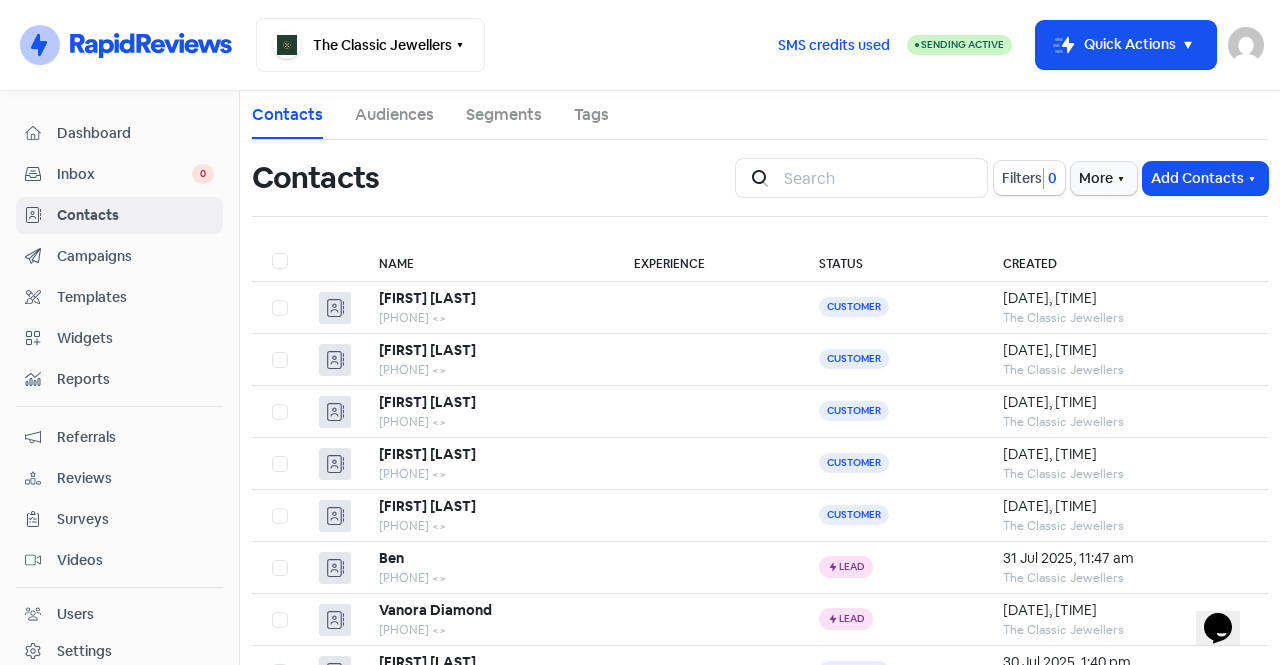 click on "Inbox" at bounding box center (124, 174) 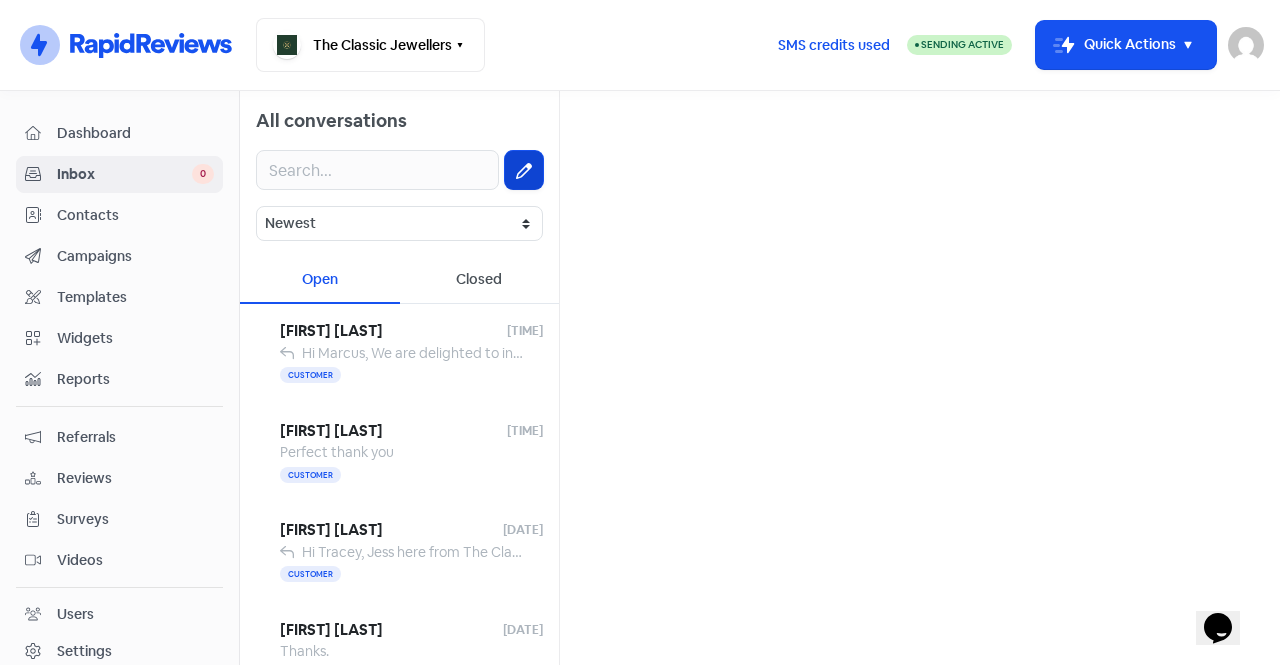 click at bounding box center [524, 170] 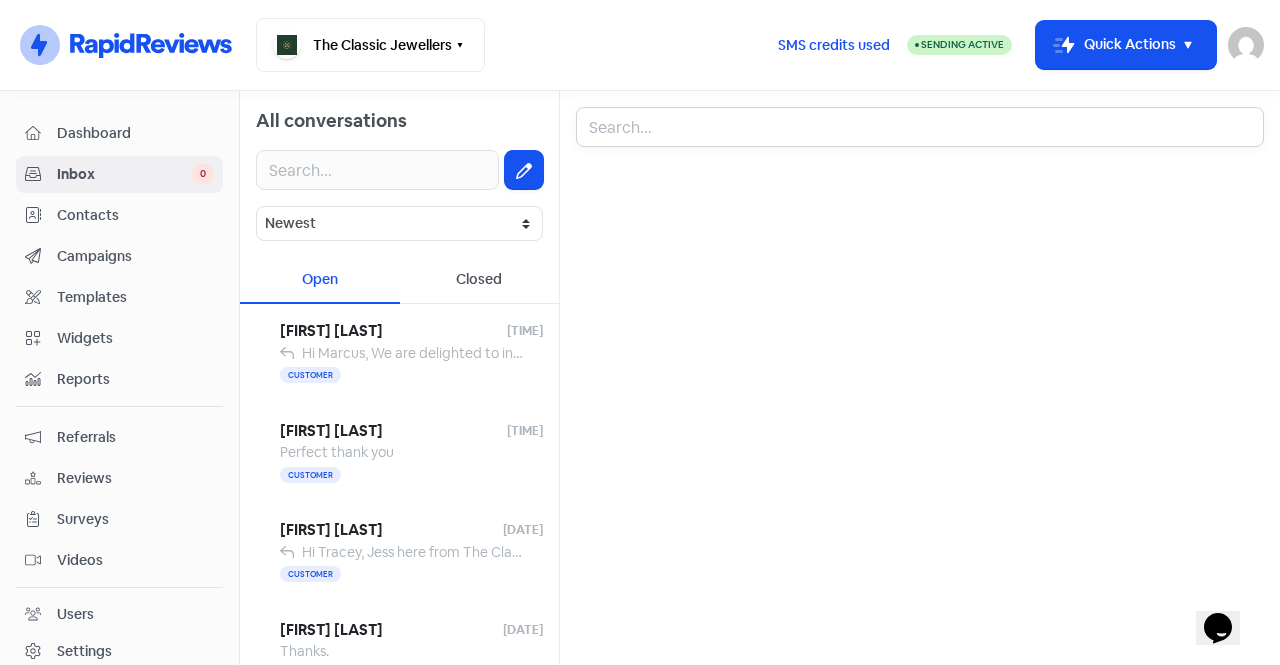 click at bounding box center [920, 127] 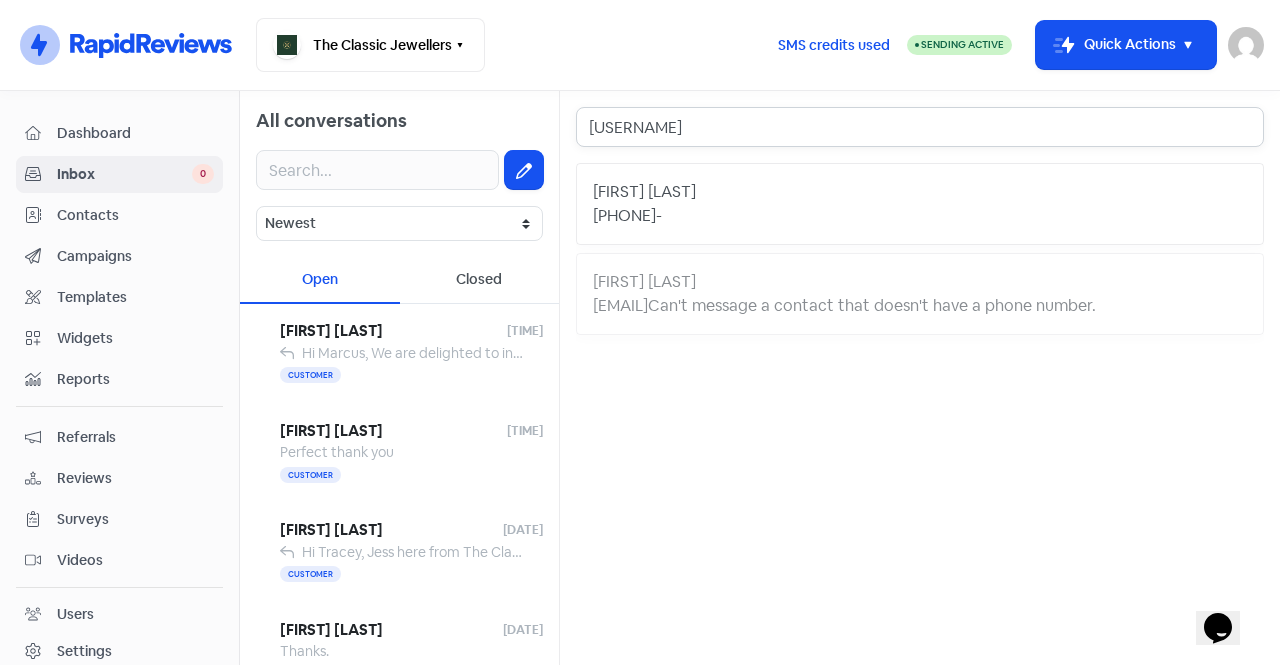 type on "[USERNAME]" 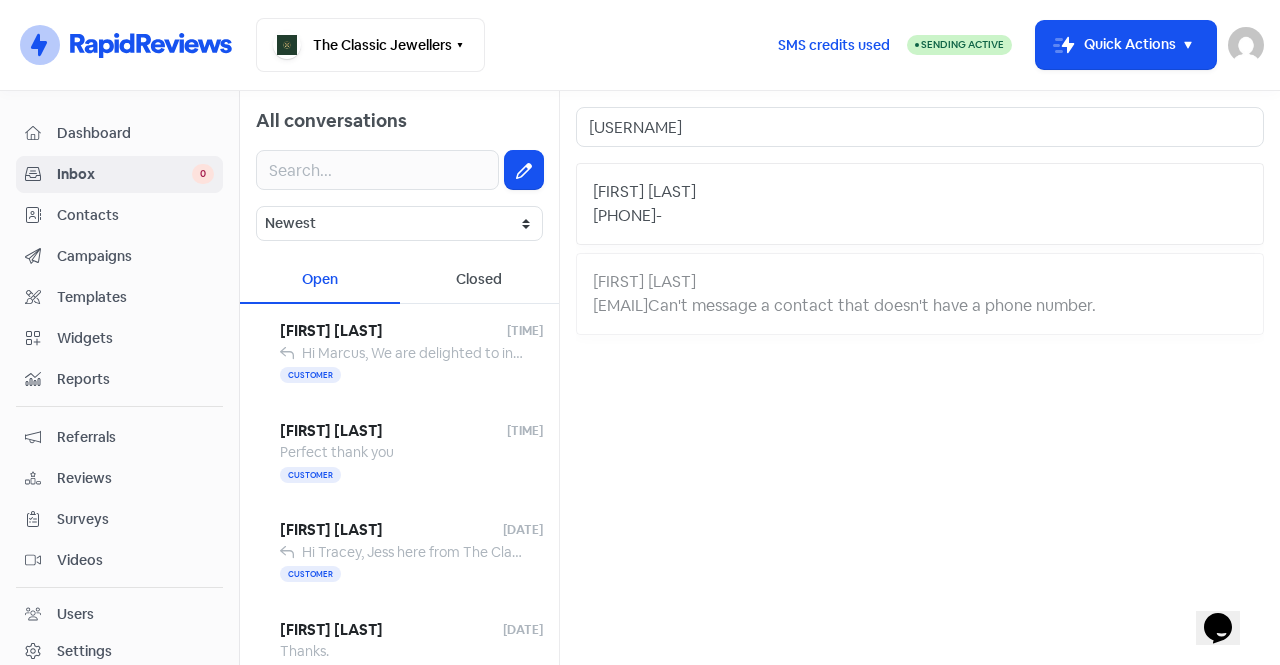 click on "[FIRST] [LAST]" at bounding box center [920, 192] 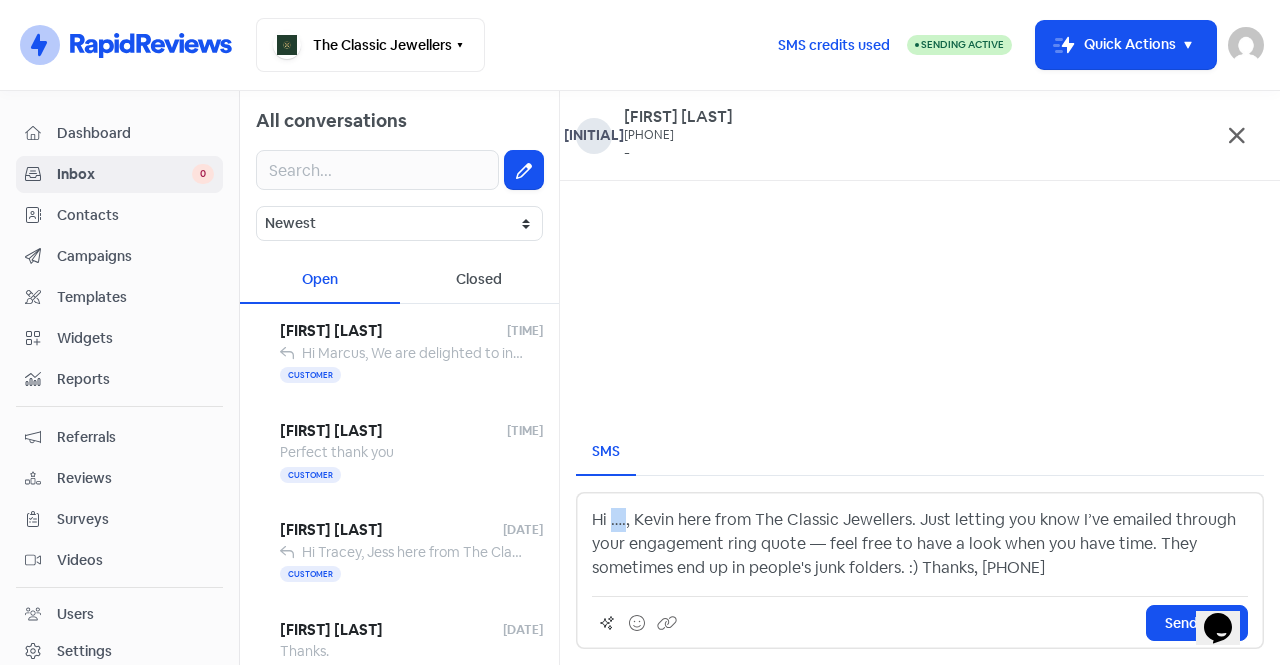 drag, startPoint x: 624, startPoint y: 520, endPoint x: 612, endPoint y: 527, distance: 13.892444 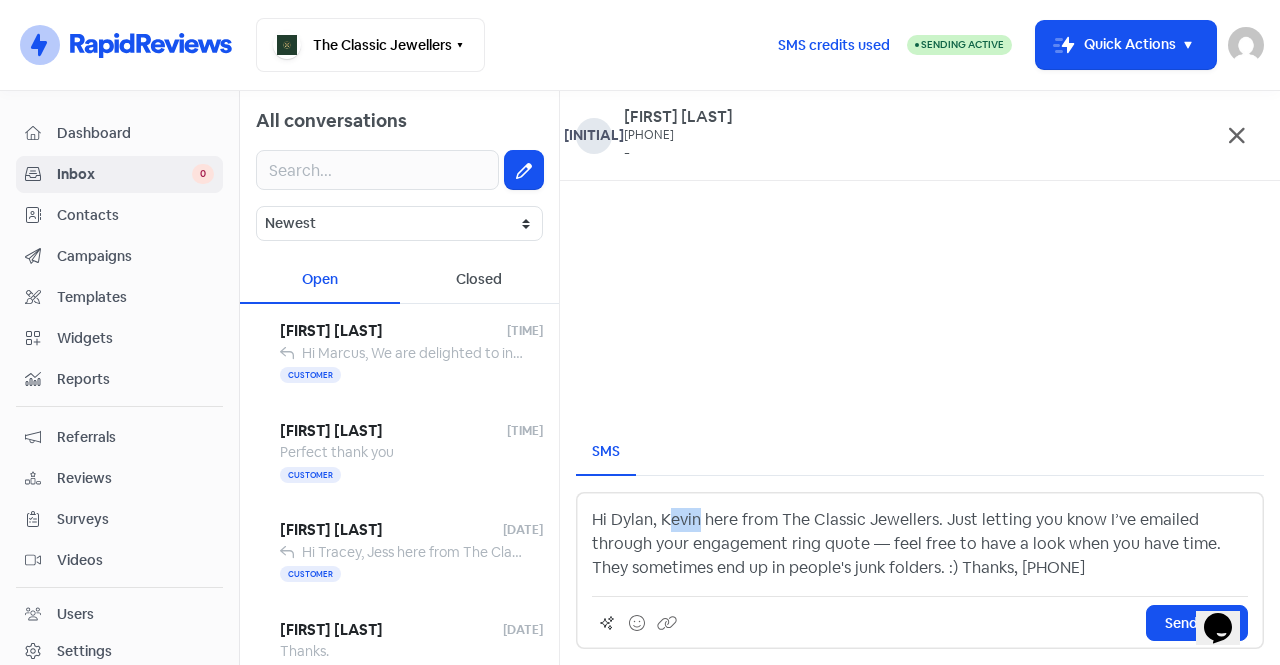 drag, startPoint x: 698, startPoint y: 523, endPoint x: 672, endPoint y: 526, distance: 26.172504 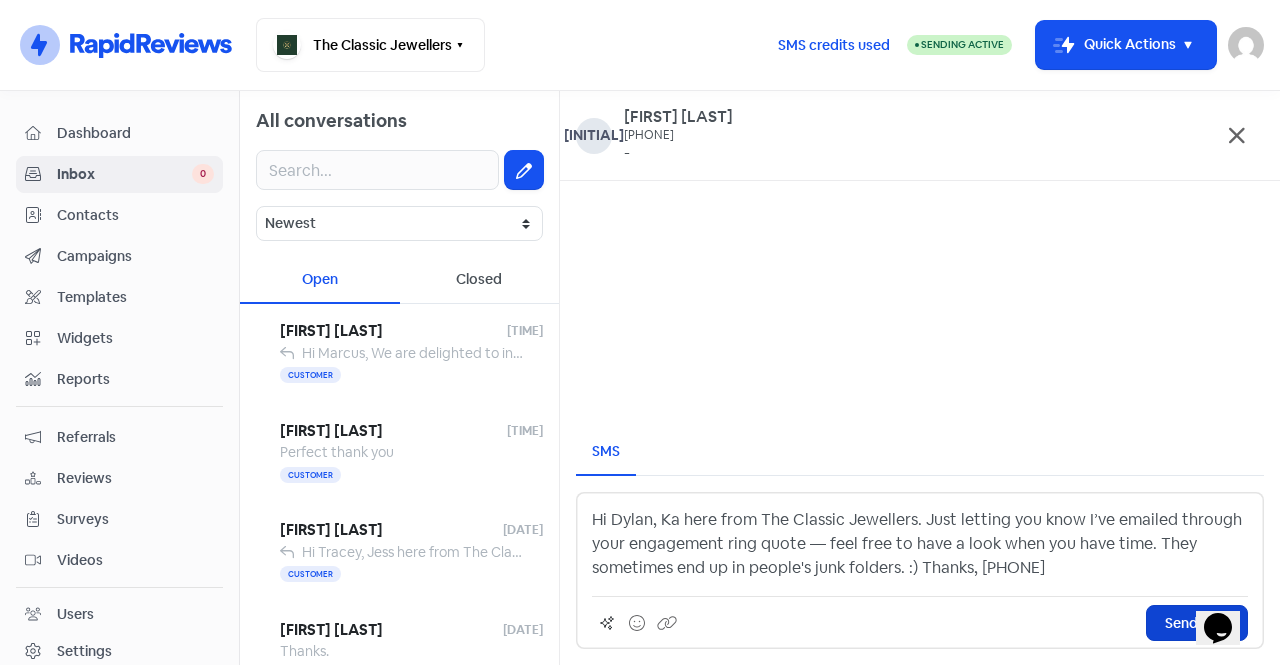 click on "Send SMS" at bounding box center (1197, 623) 